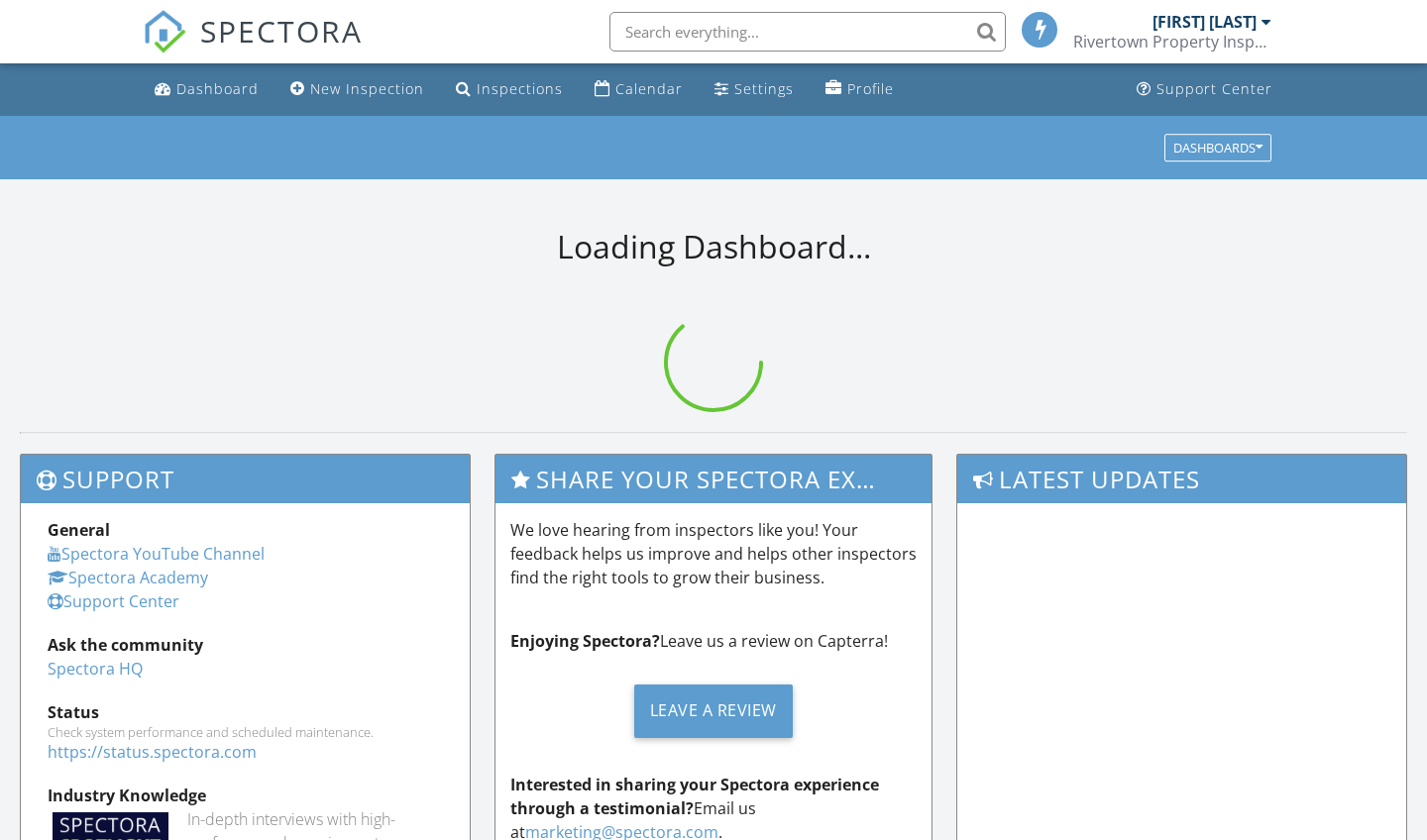 scroll, scrollTop: 0, scrollLeft: 0, axis: both 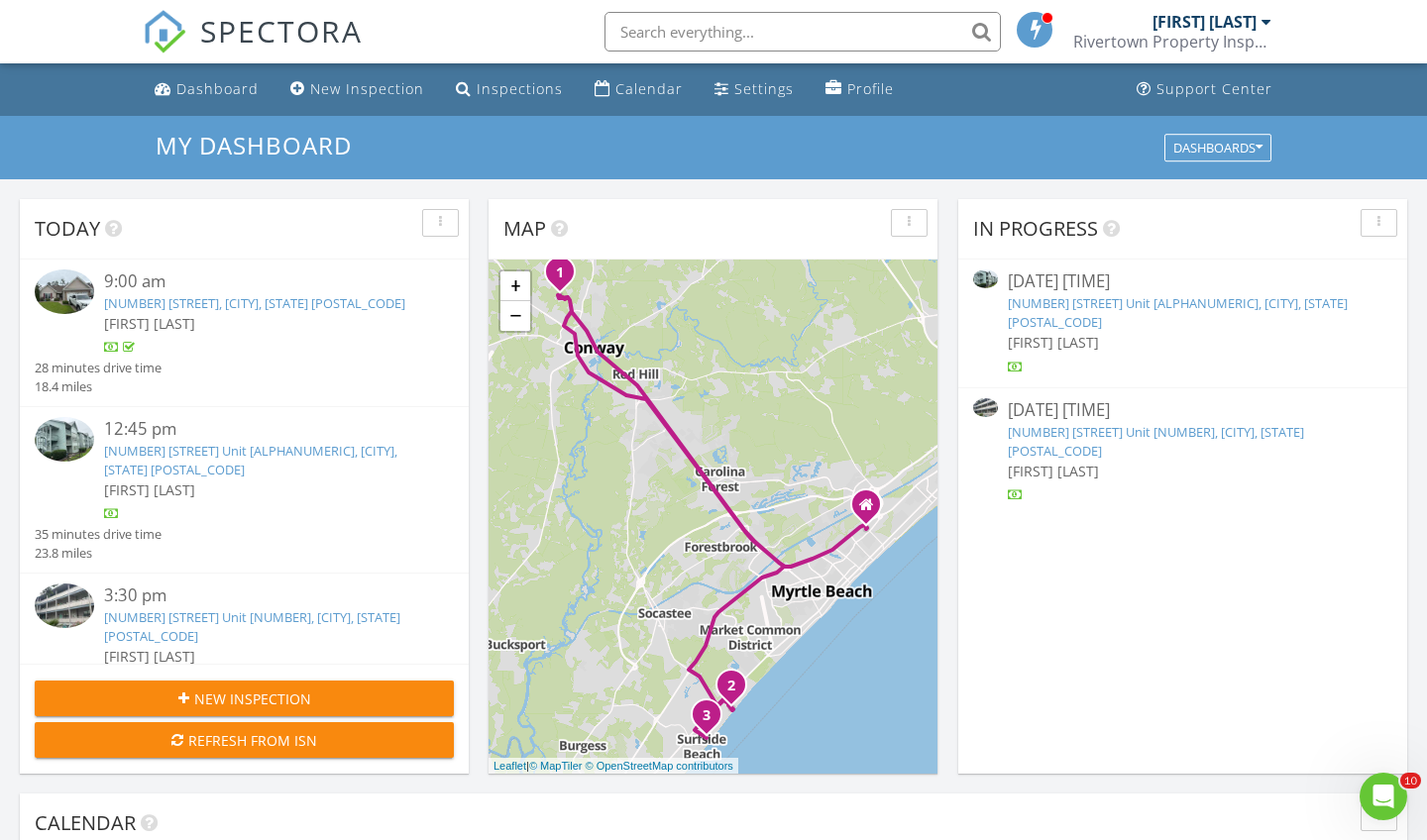 click at bounding box center [64, 605] 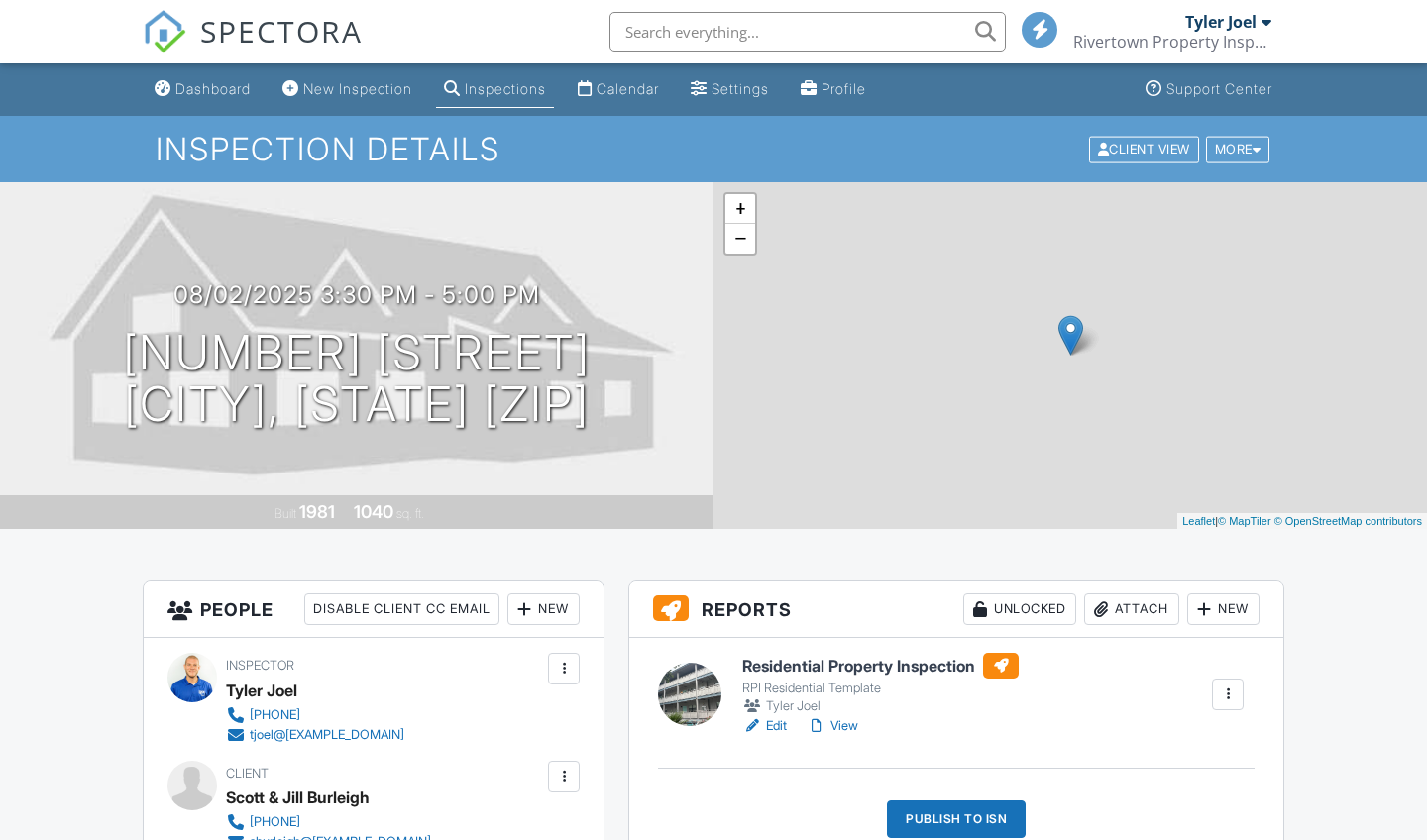 scroll, scrollTop: 0, scrollLeft: 0, axis: both 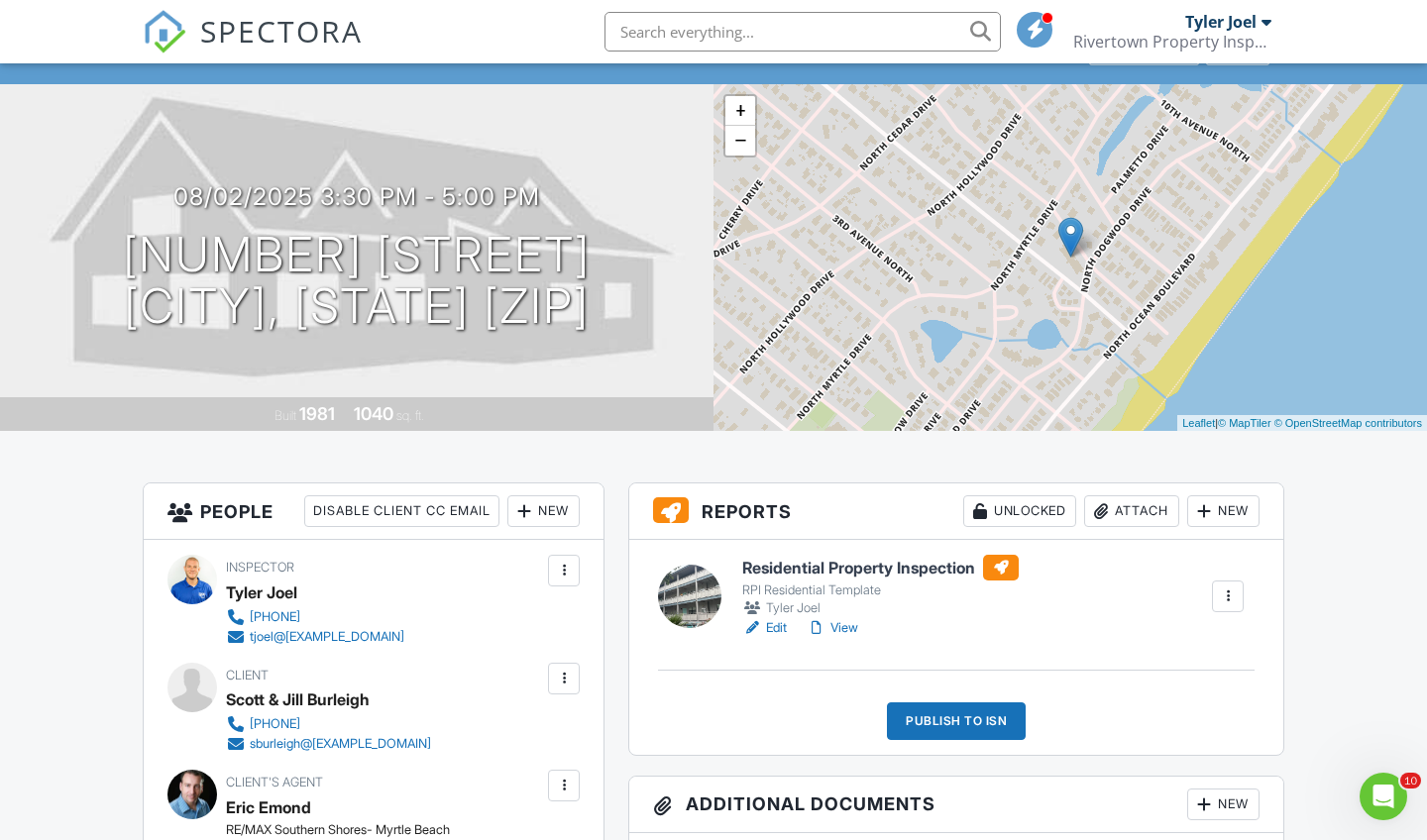 click on "View" at bounding box center (832, 628) 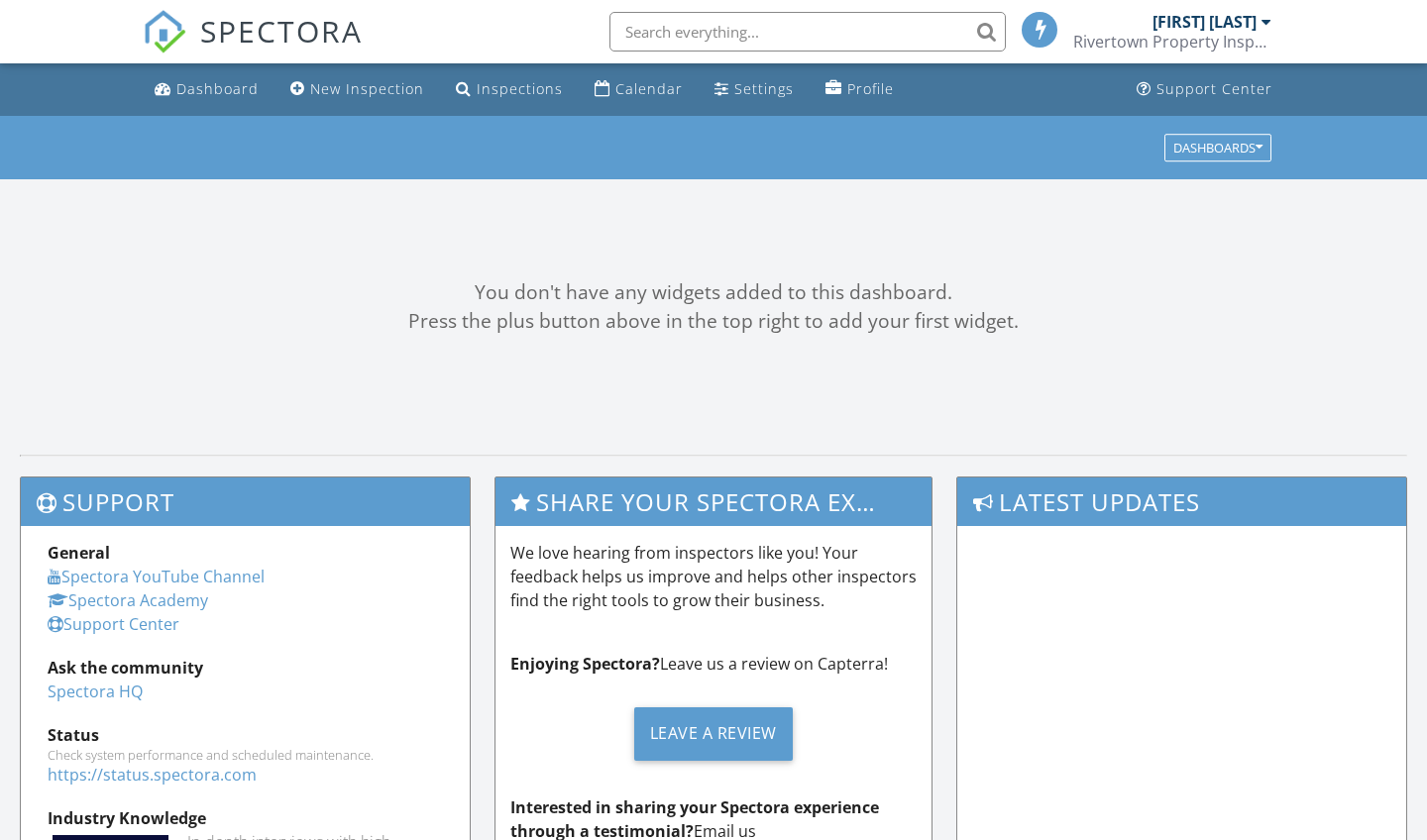 scroll, scrollTop: 0, scrollLeft: 0, axis: both 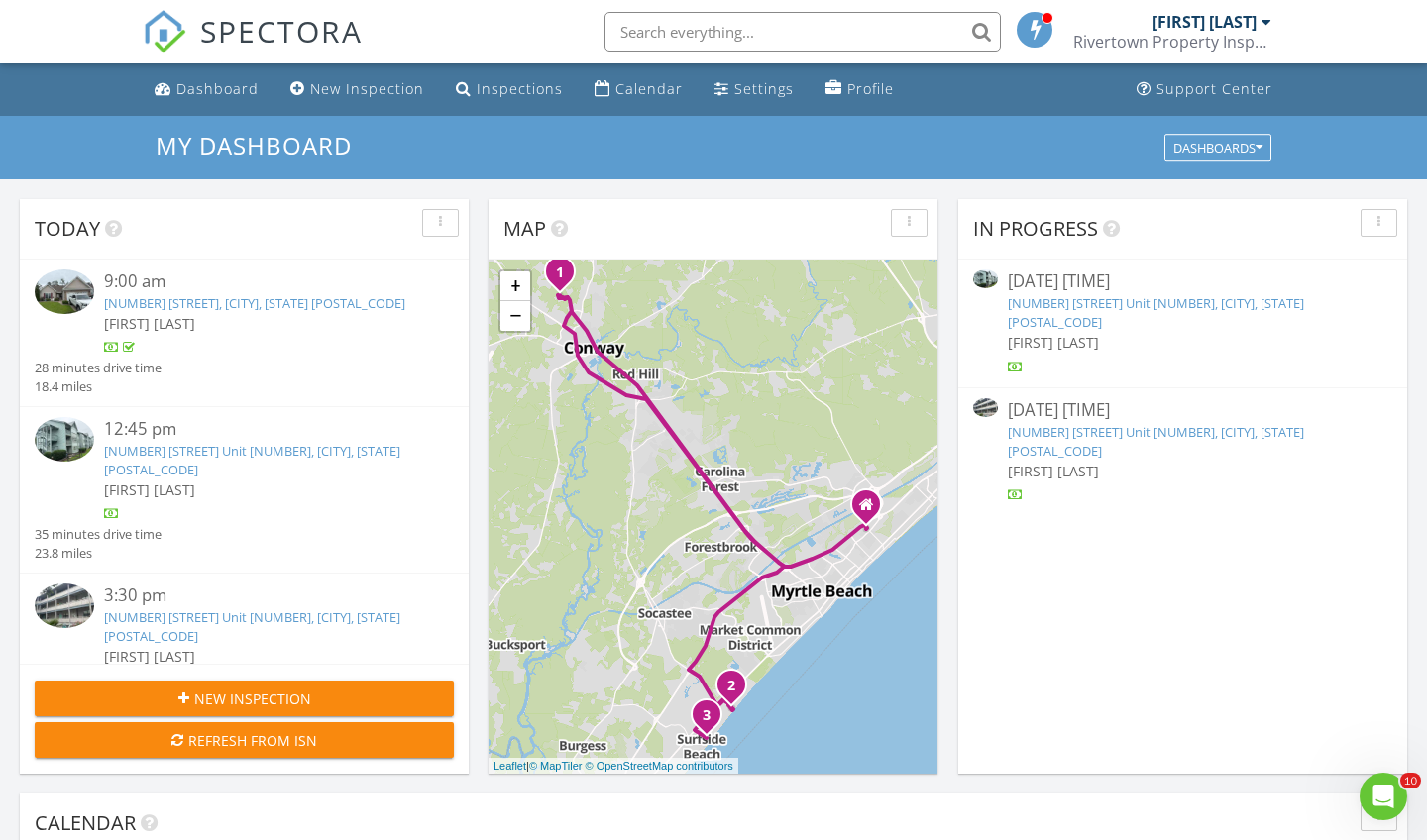 click at bounding box center [64, 605] 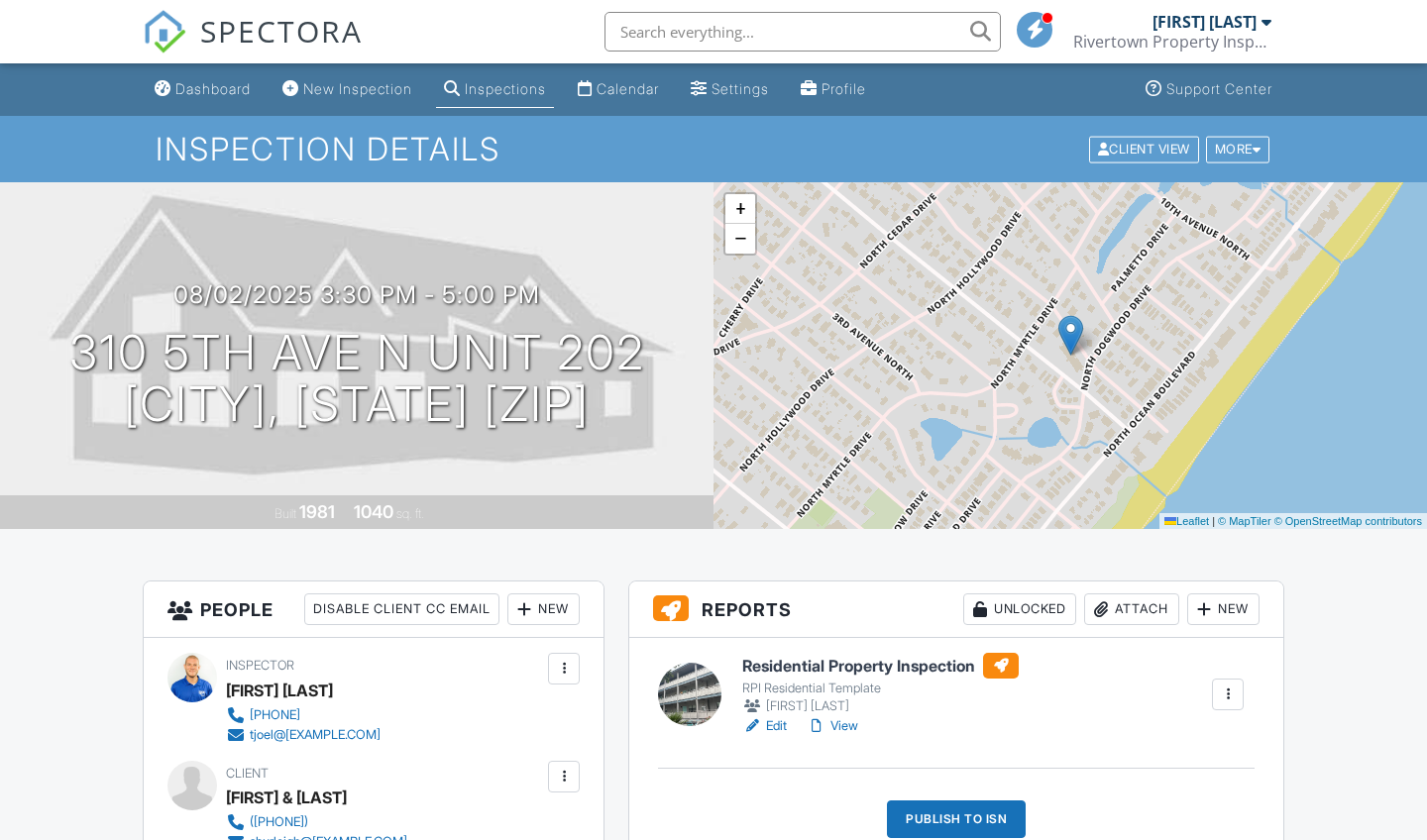 scroll, scrollTop: 0, scrollLeft: 0, axis: both 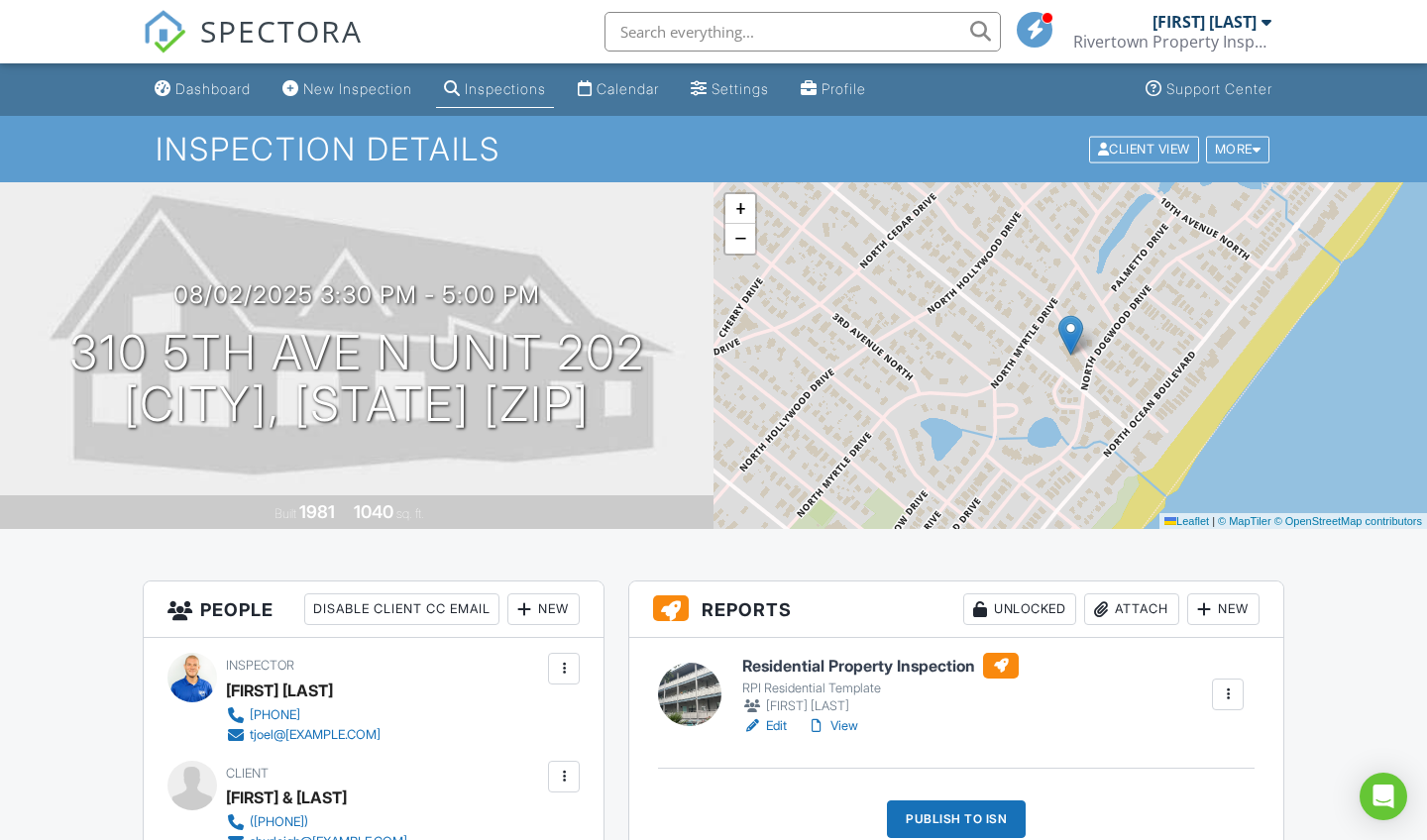 click on "View" at bounding box center (832, 726) 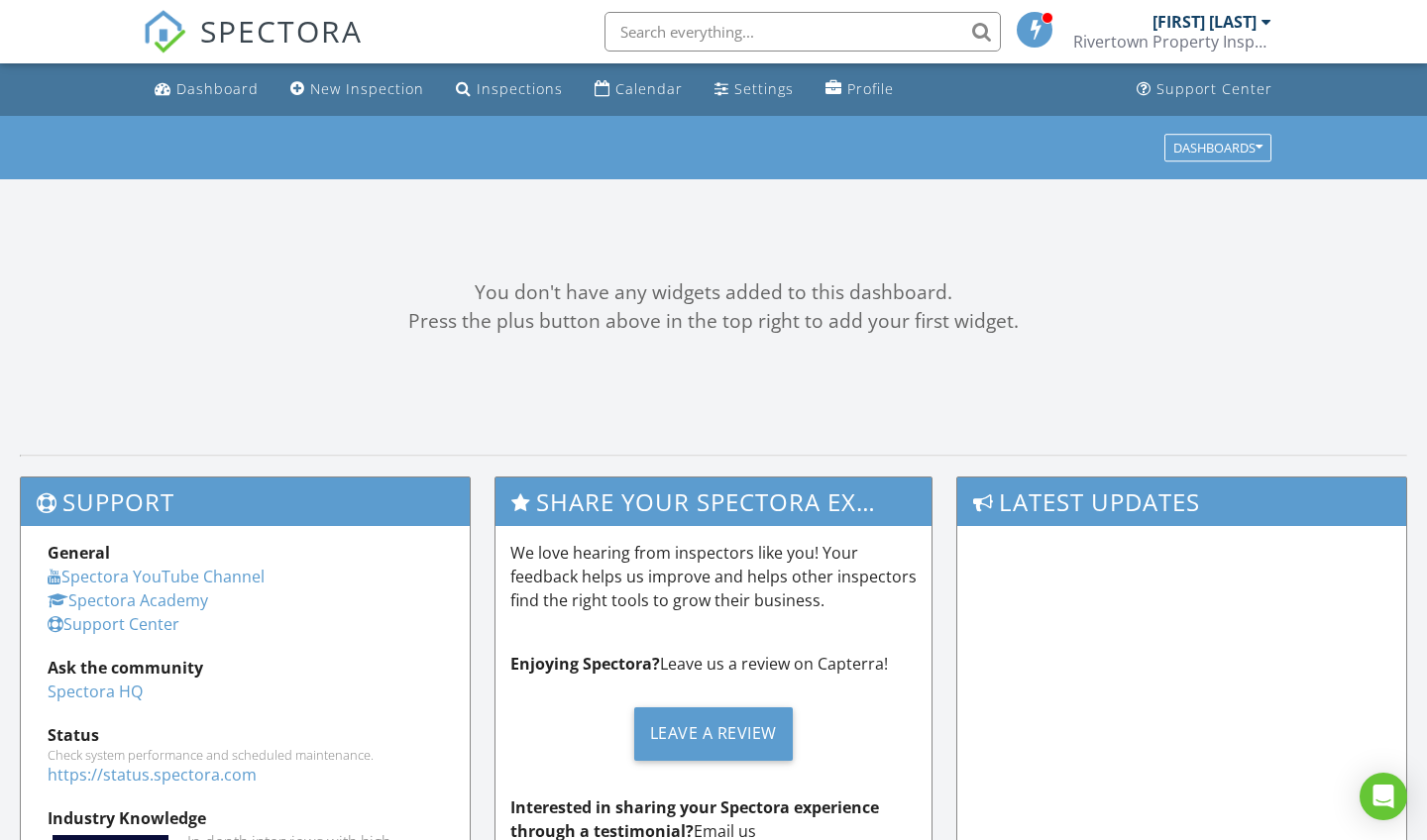 scroll, scrollTop: 0, scrollLeft: 0, axis: both 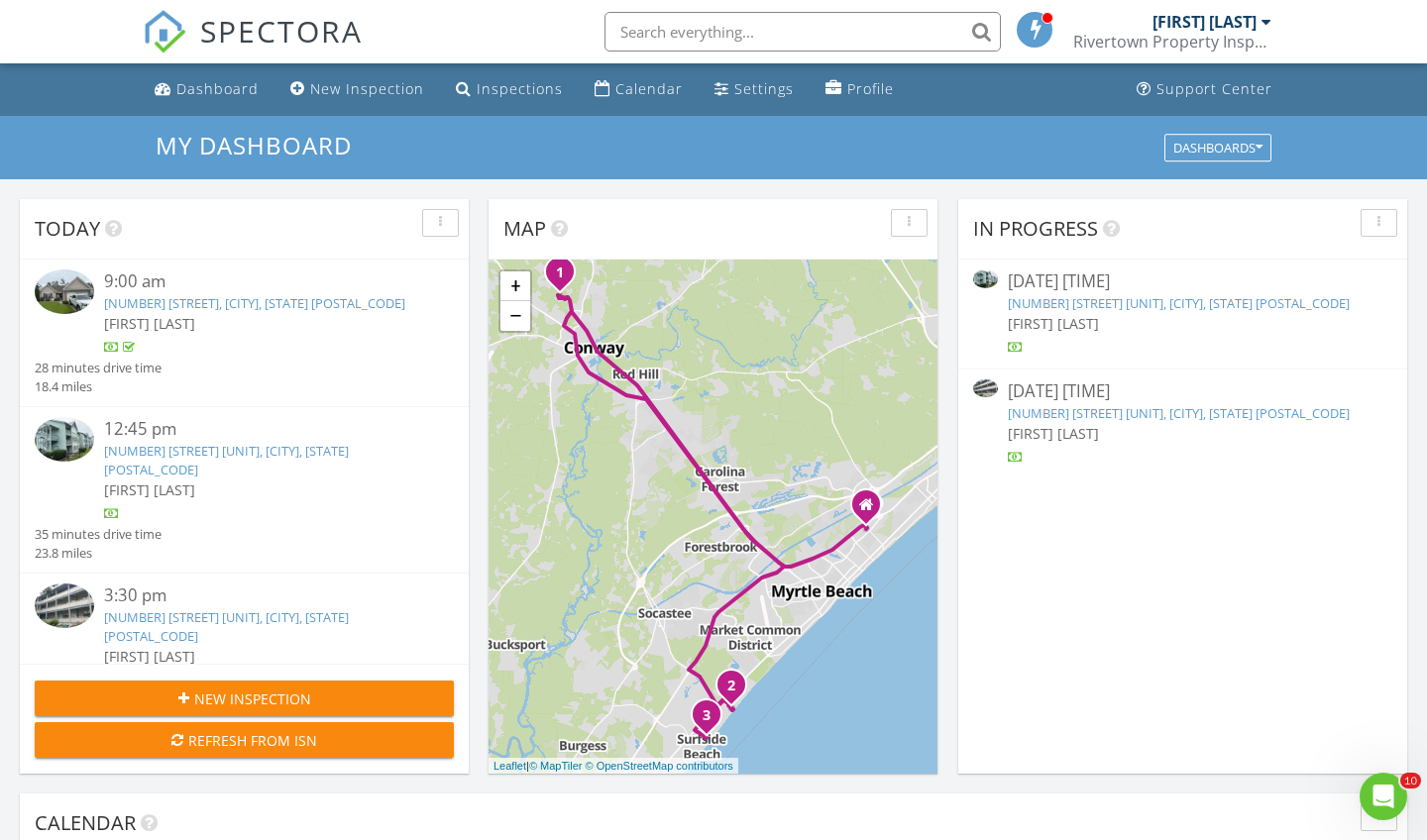 click at bounding box center [64, 605] 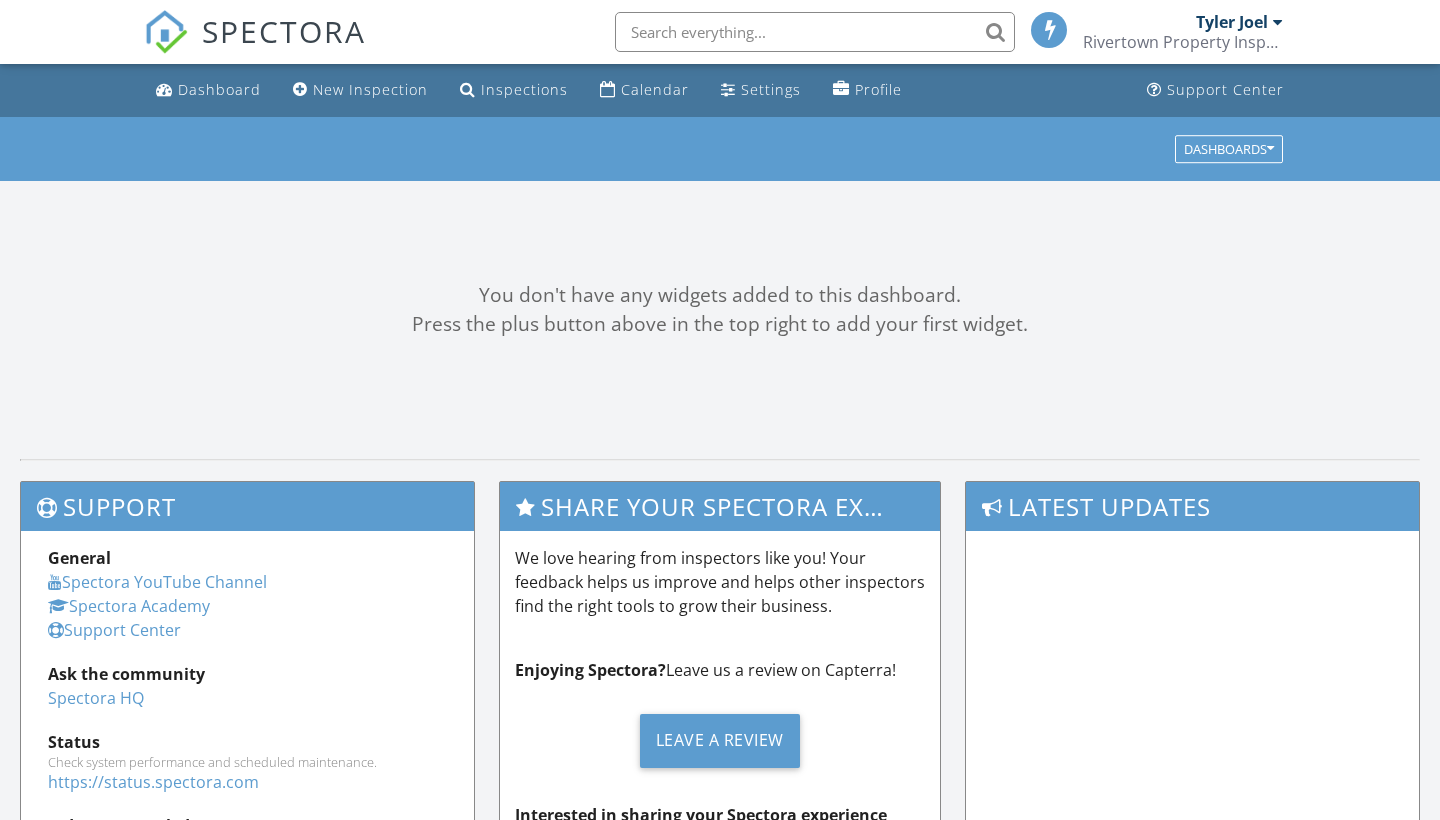 scroll, scrollTop: 0, scrollLeft: 0, axis: both 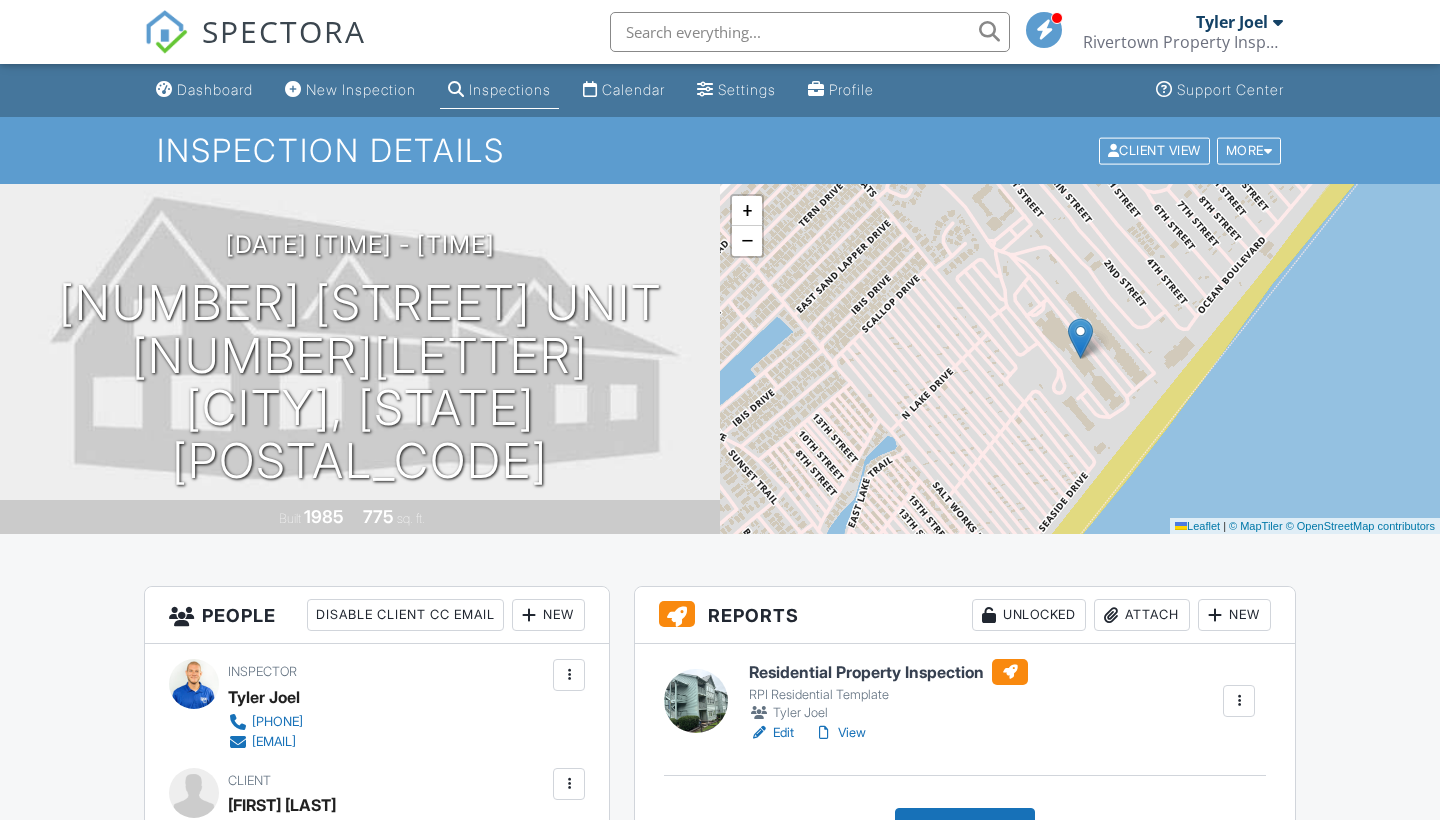 click on "View" at bounding box center (840, 733) 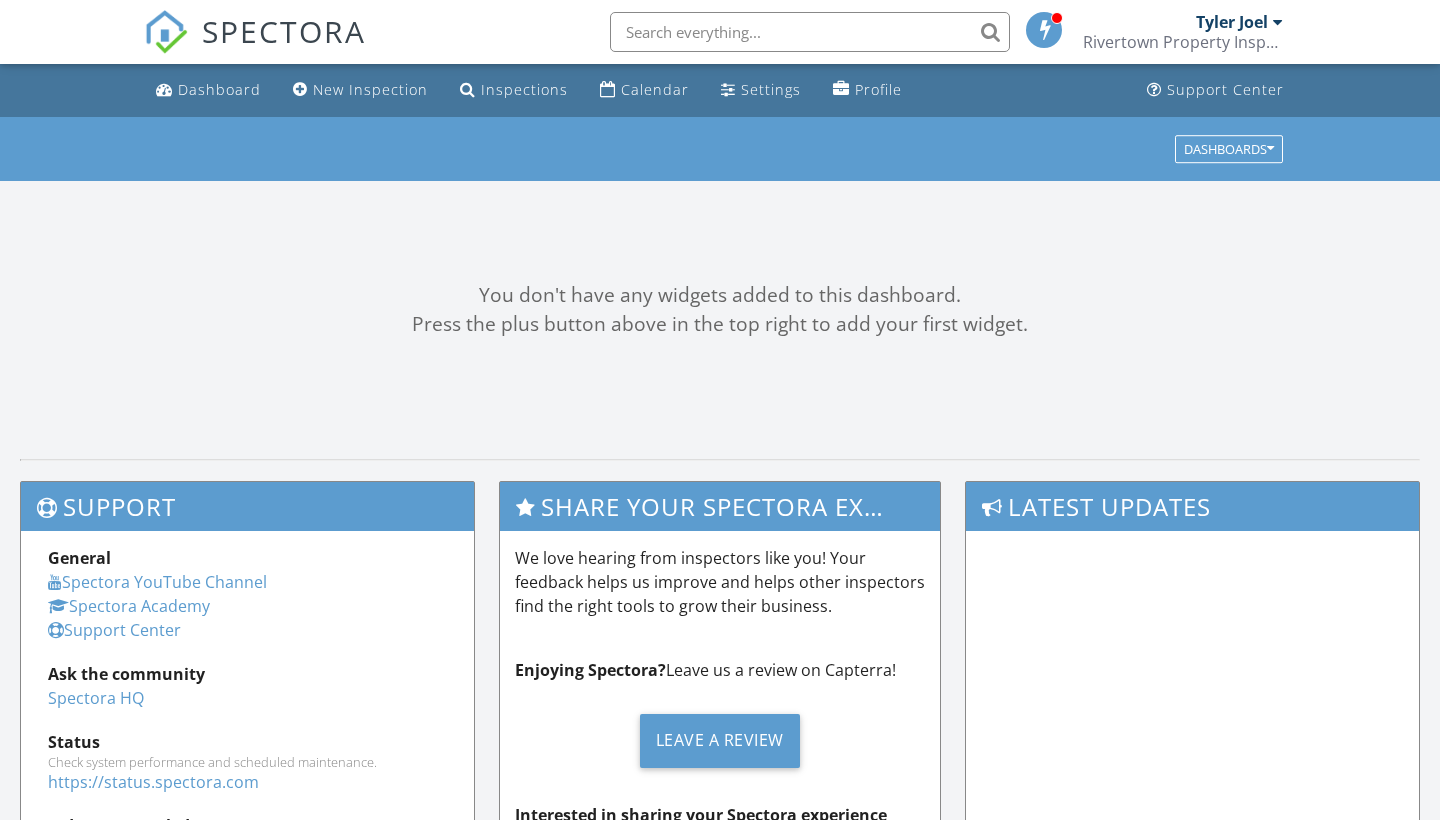 scroll, scrollTop: 0, scrollLeft: 0, axis: both 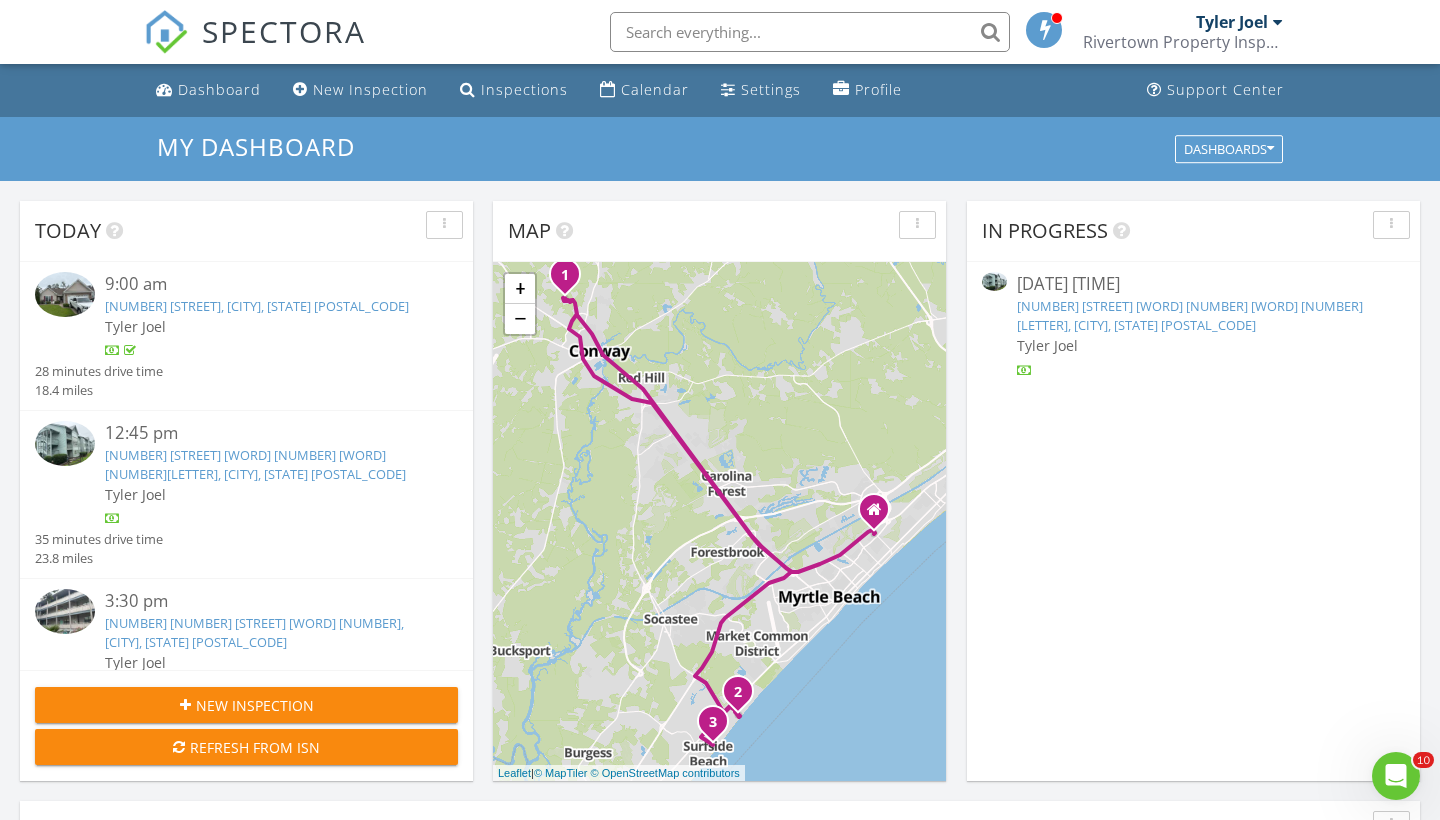 click at bounding box center [65, 611] 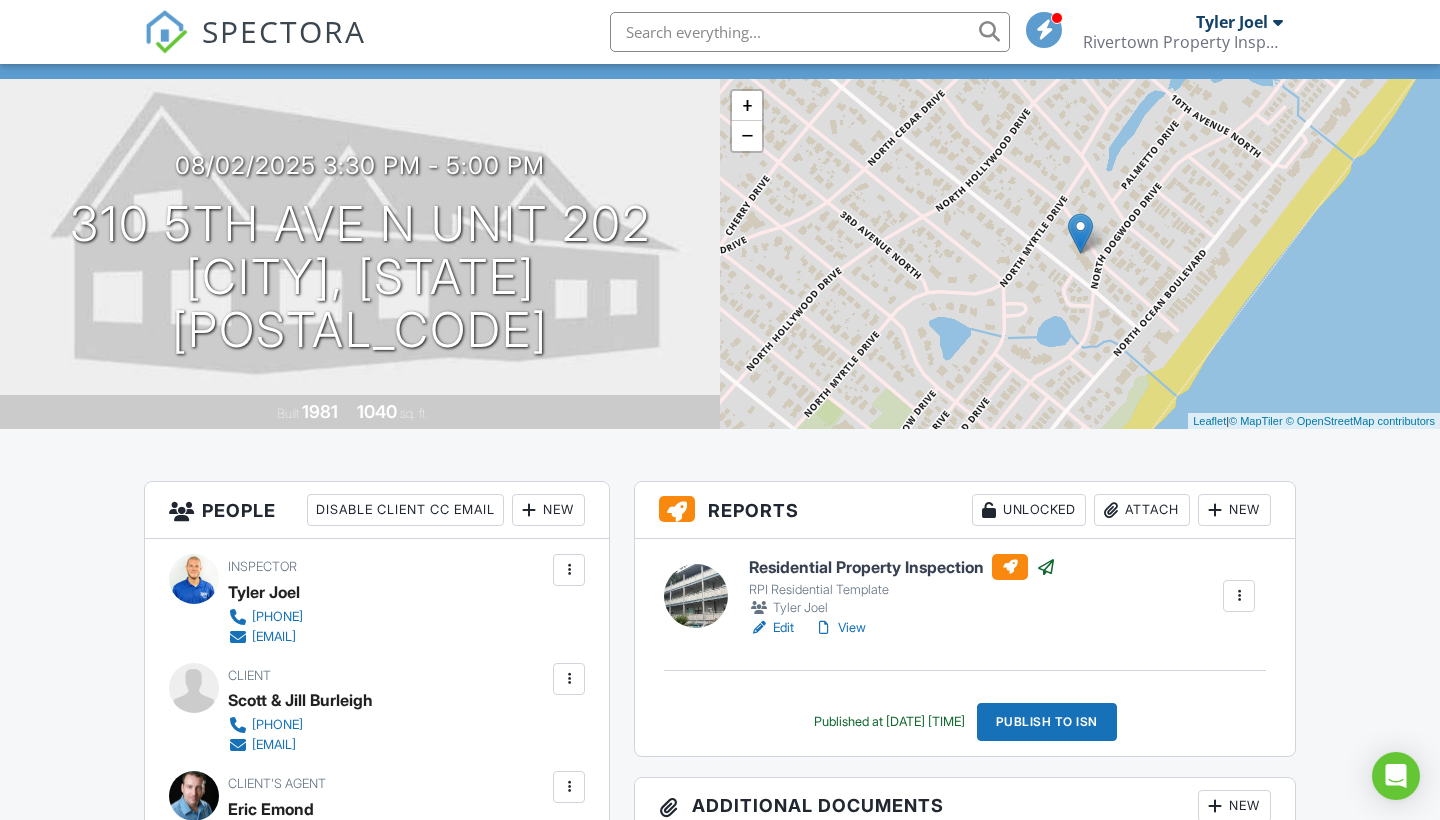 scroll, scrollTop: 105, scrollLeft: 0, axis: vertical 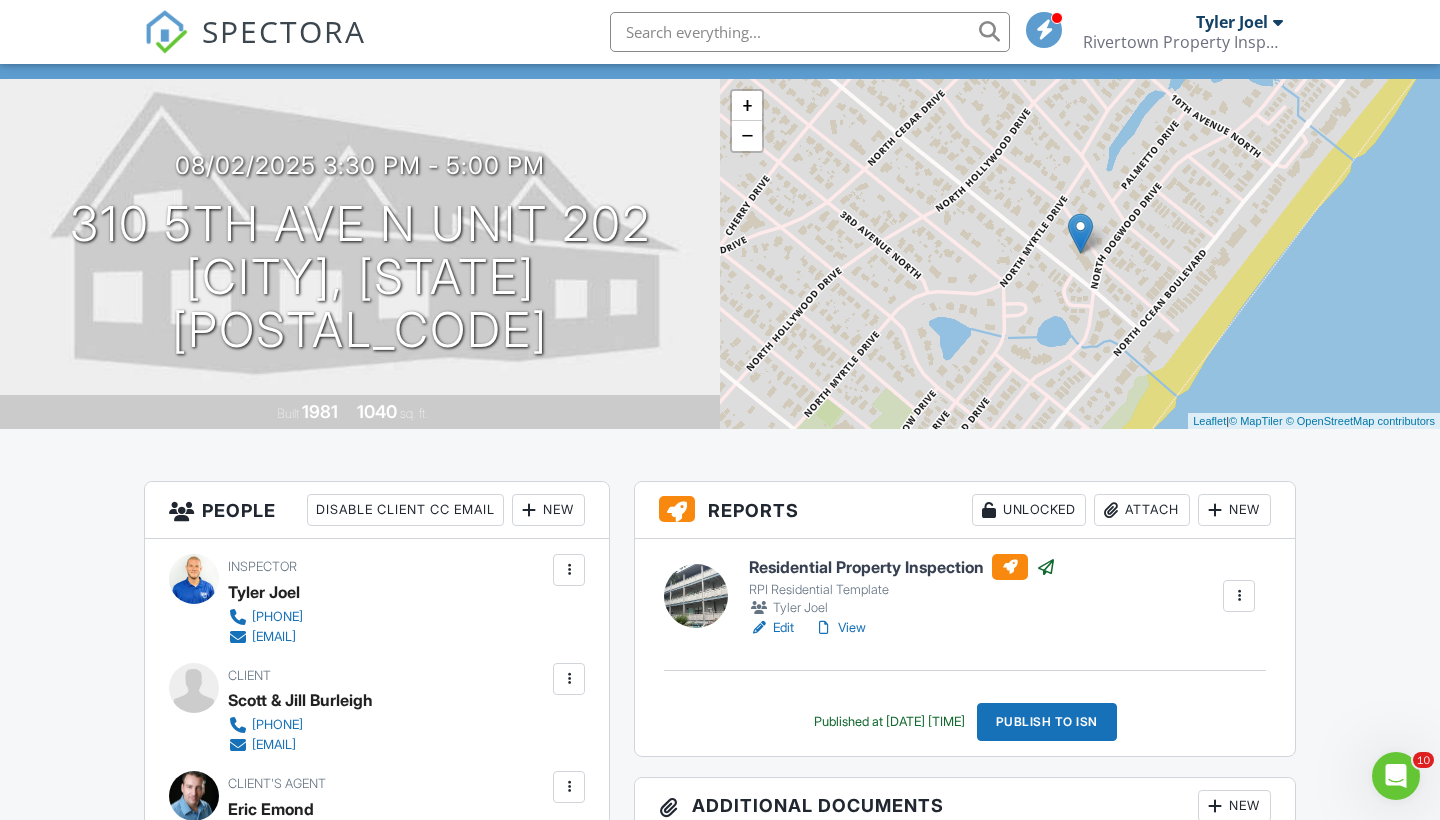 click on "View" at bounding box center (840, 628) 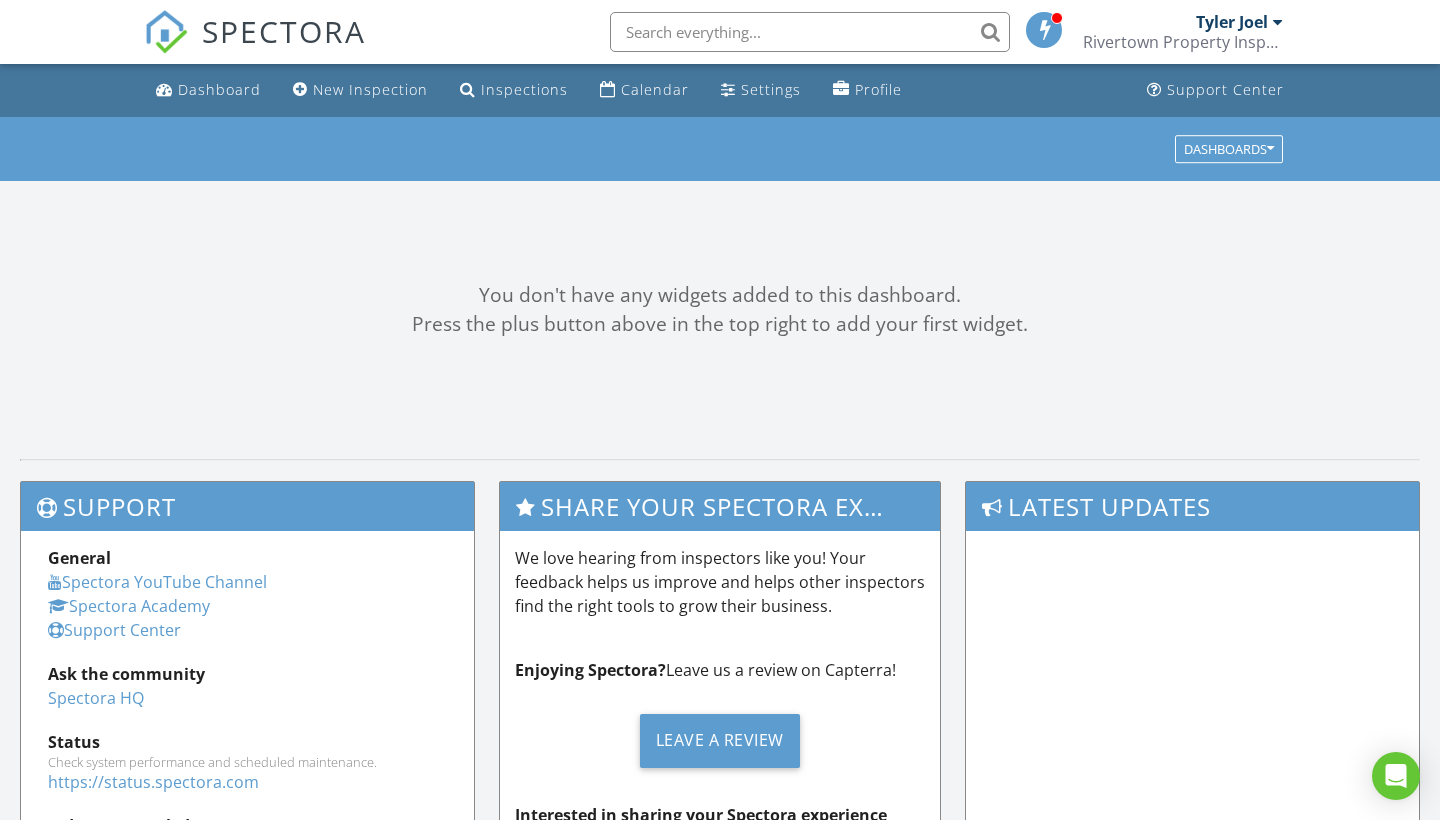 scroll, scrollTop: 0, scrollLeft: 0, axis: both 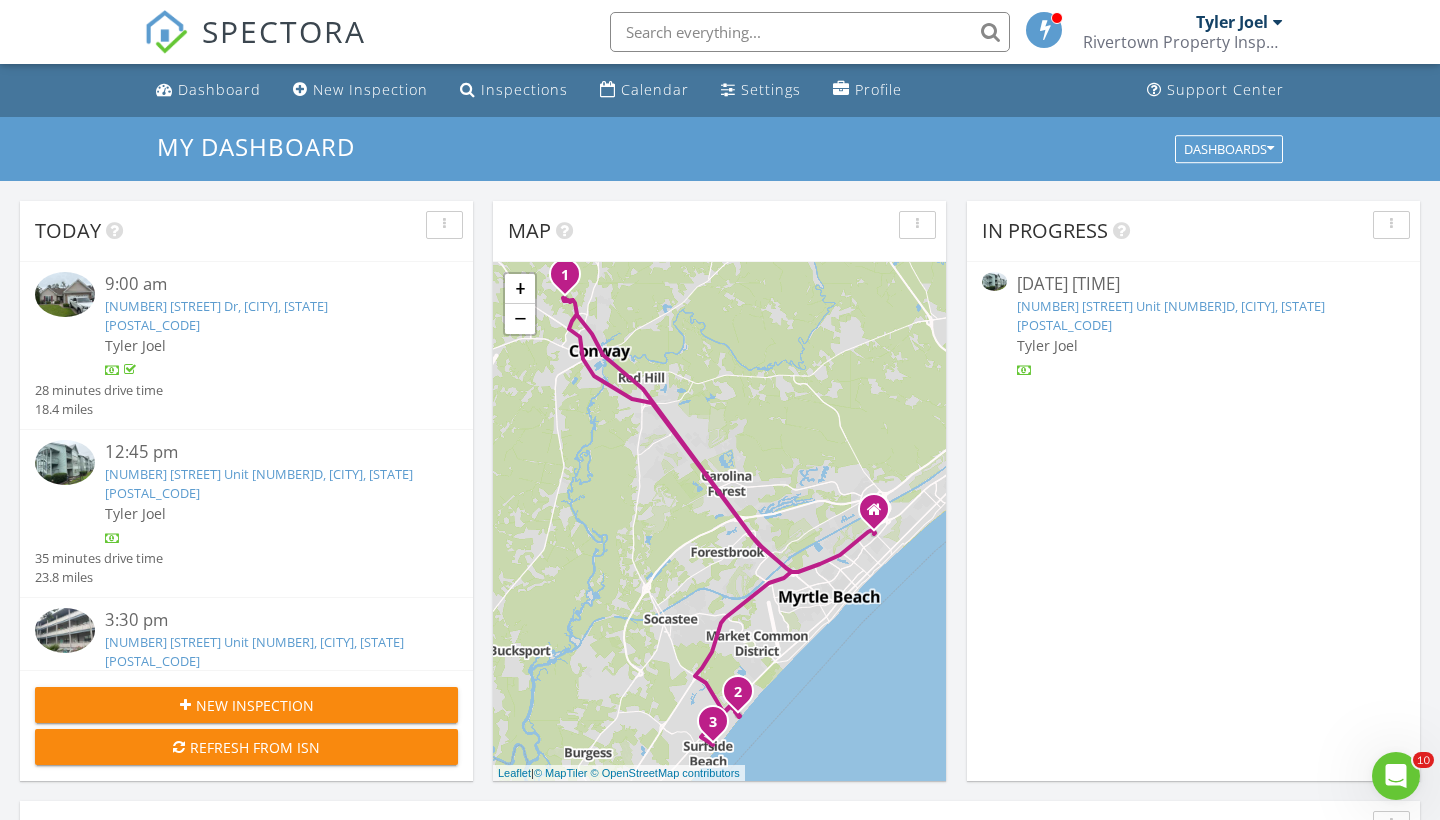 click at bounding box center (65, 462) 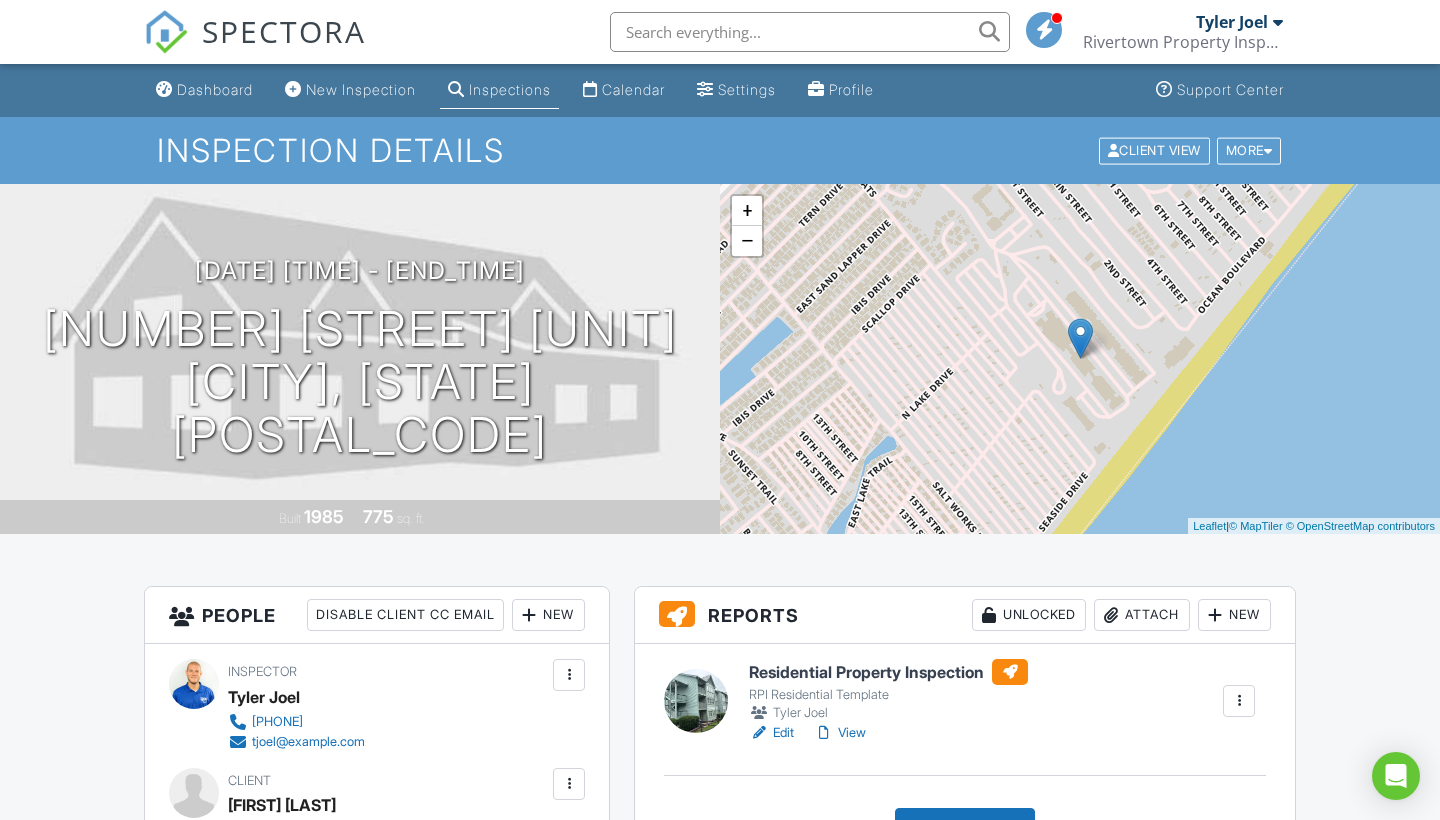 scroll, scrollTop: 0, scrollLeft: 0, axis: both 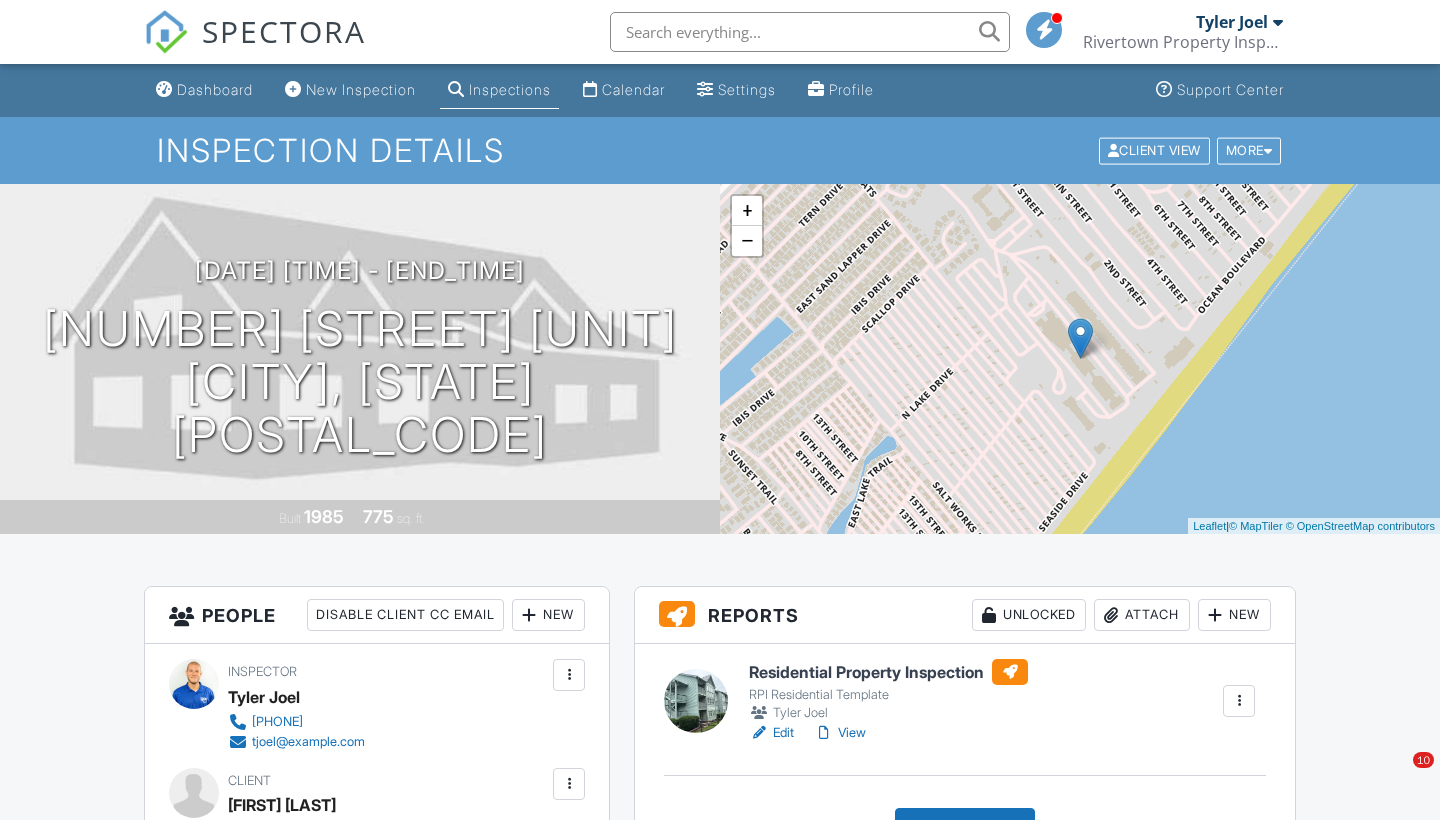 click at bounding box center [759, 733] 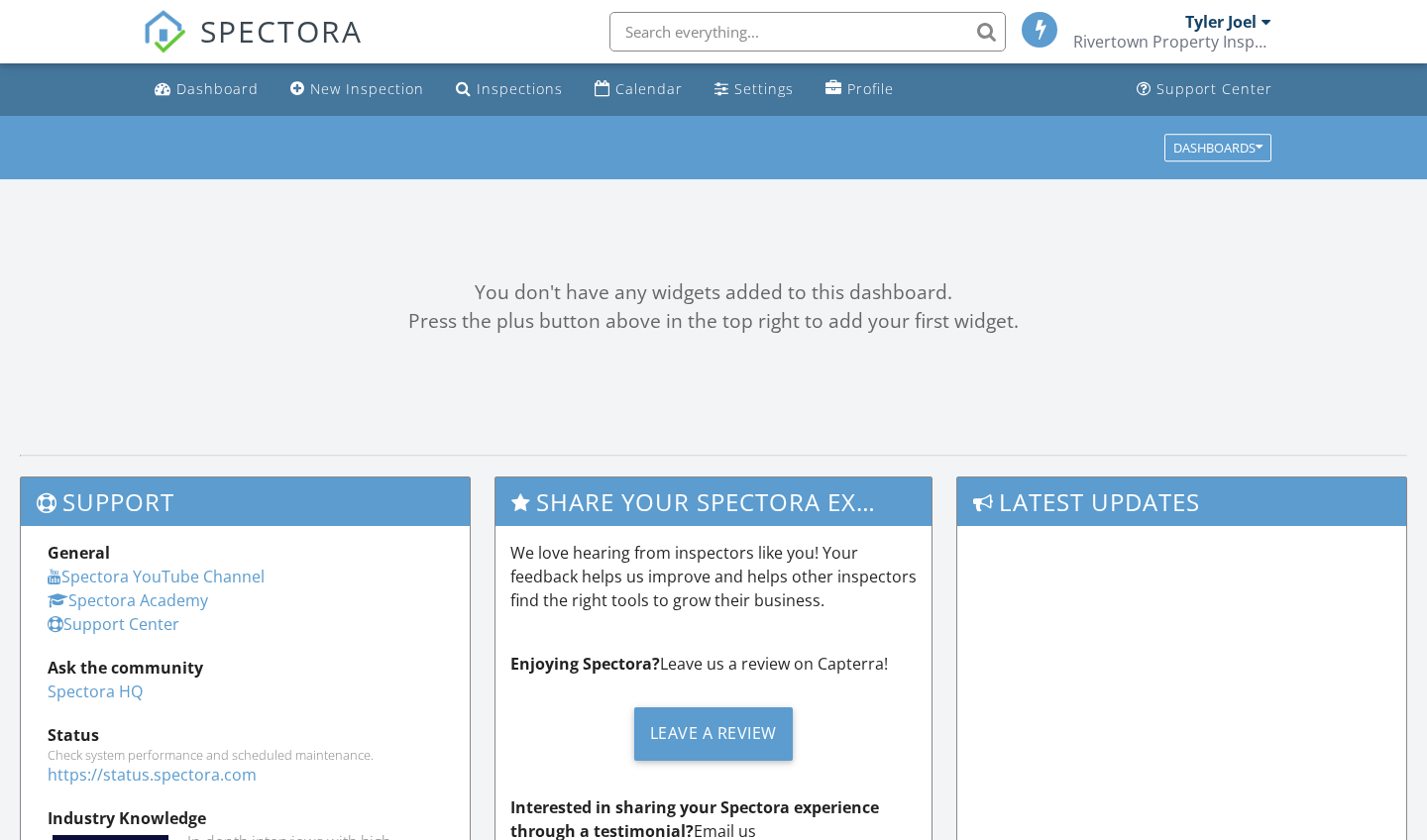scroll, scrollTop: 0, scrollLeft: 0, axis: both 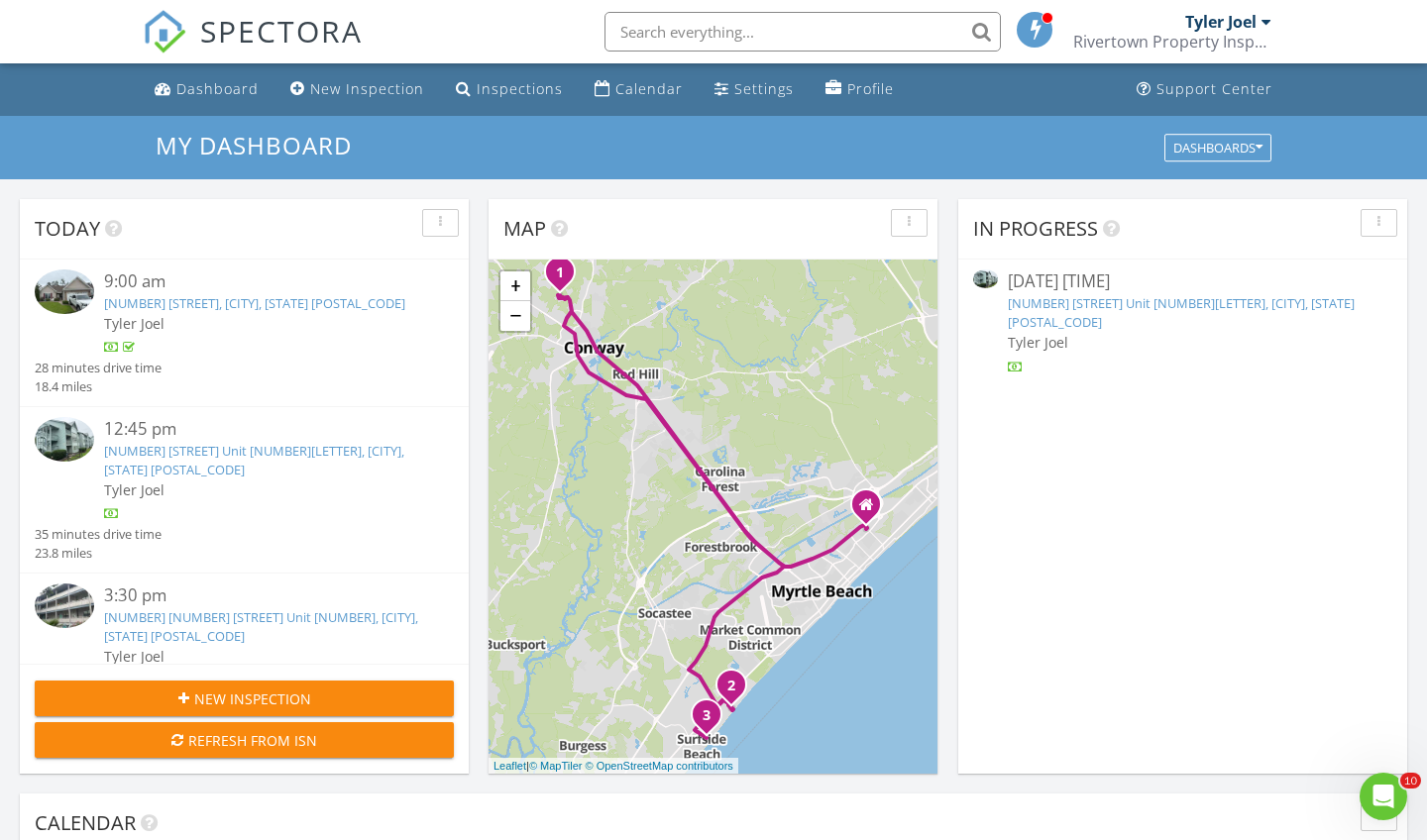 click at bounding box center [64, 439] 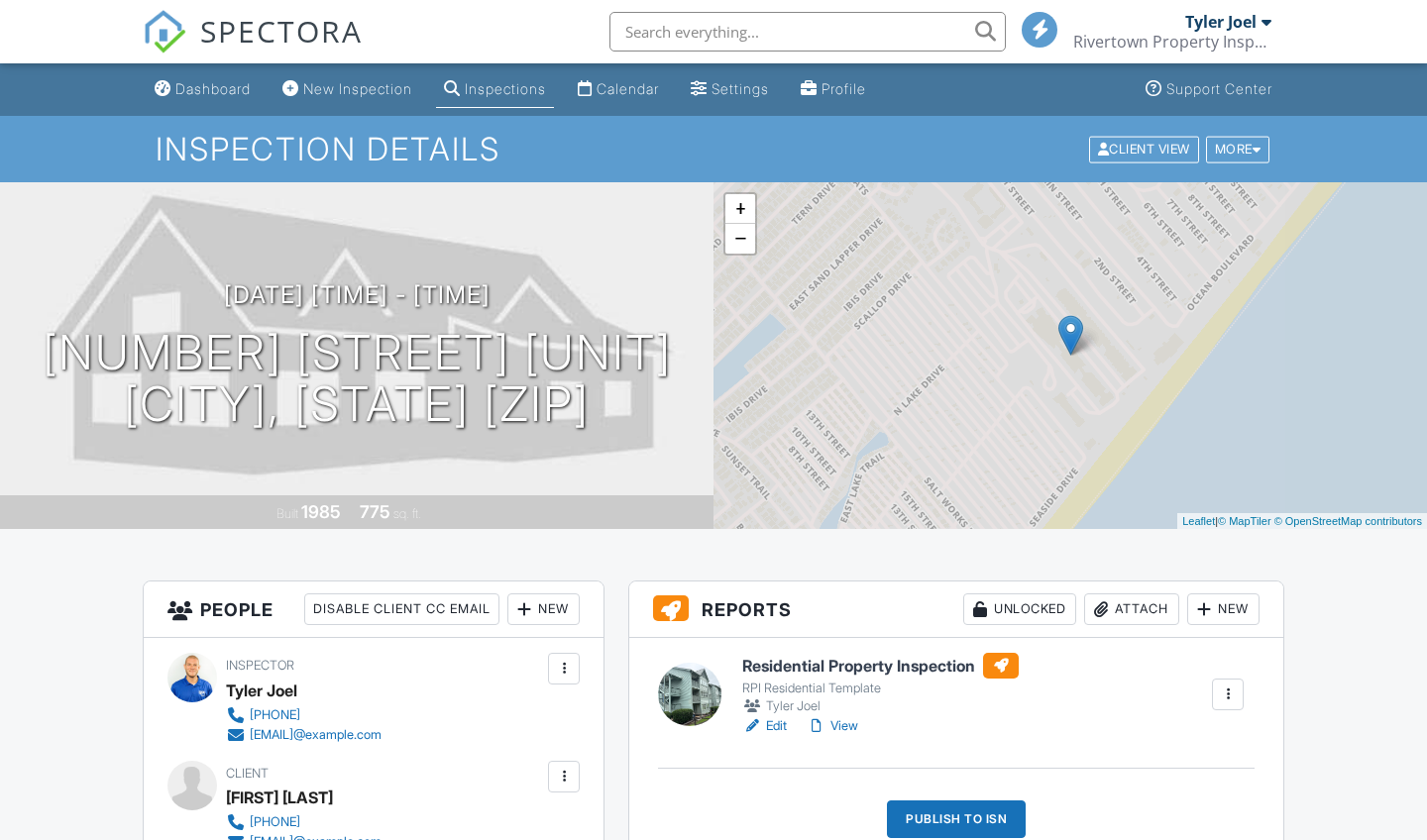 scroll, scrollTop: 0, scrollLeft: 0, axis: both 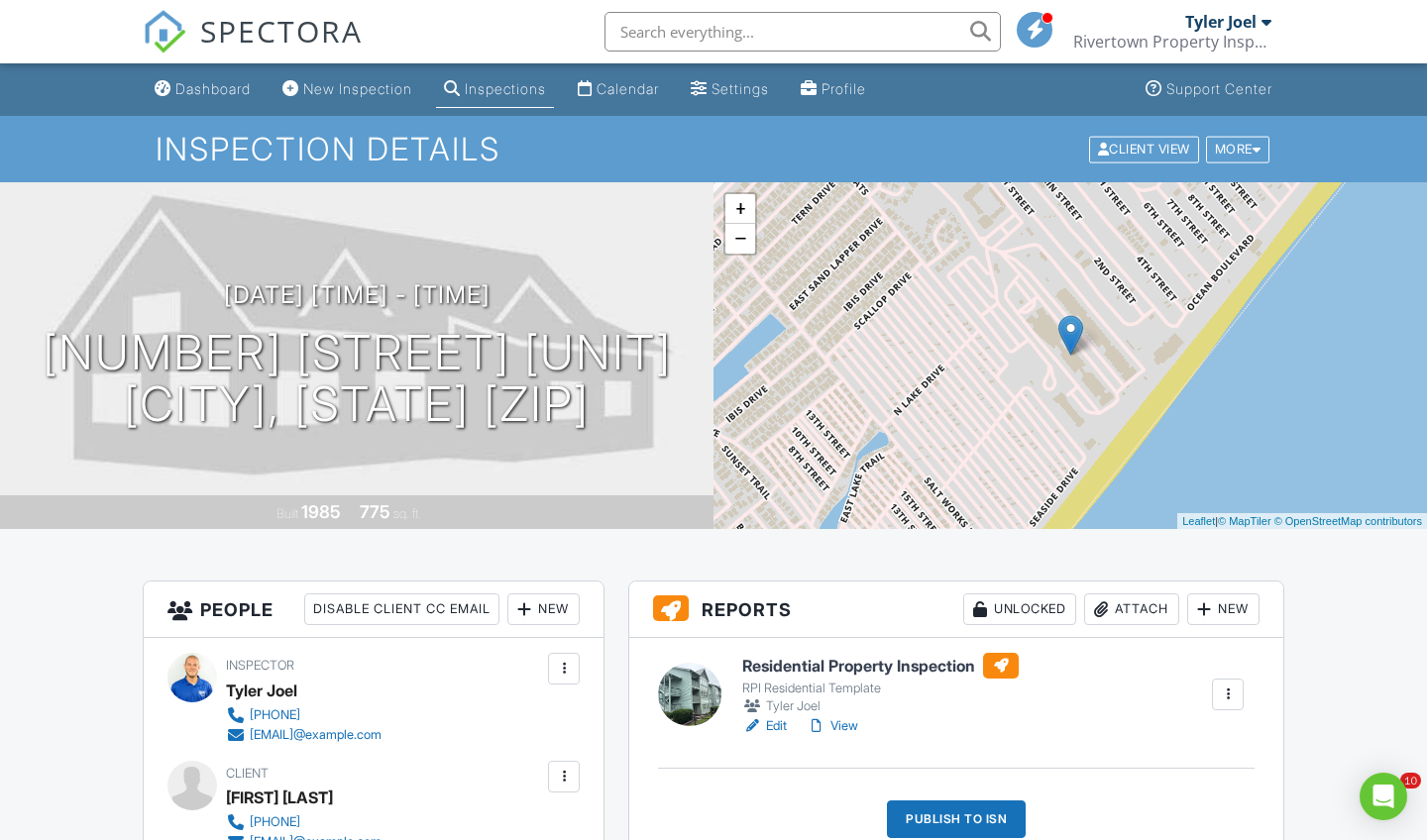 click on "View" at bounding box center [832, 726] 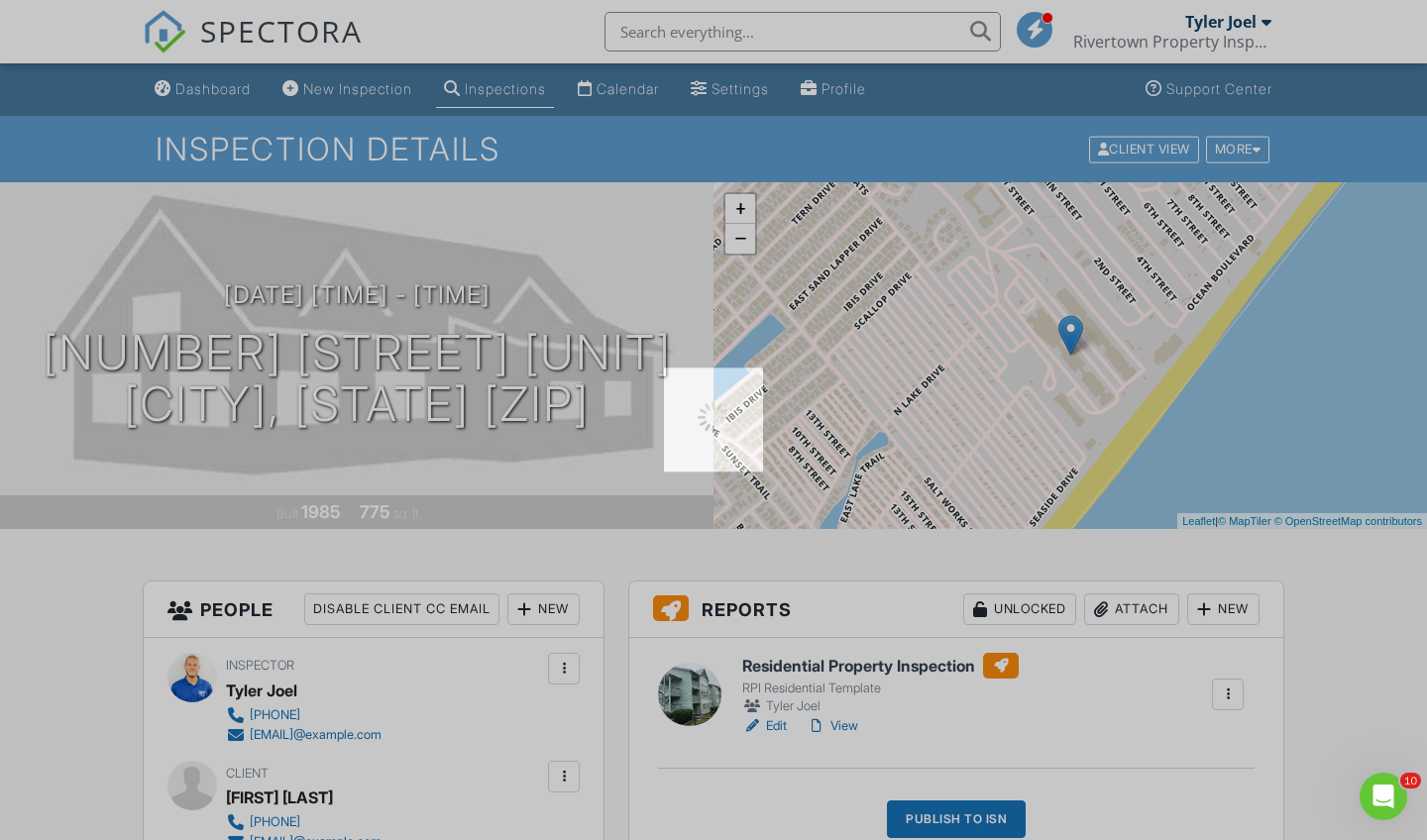scroll, scrollTop: 0, scrollLeft: 0, axis: both 